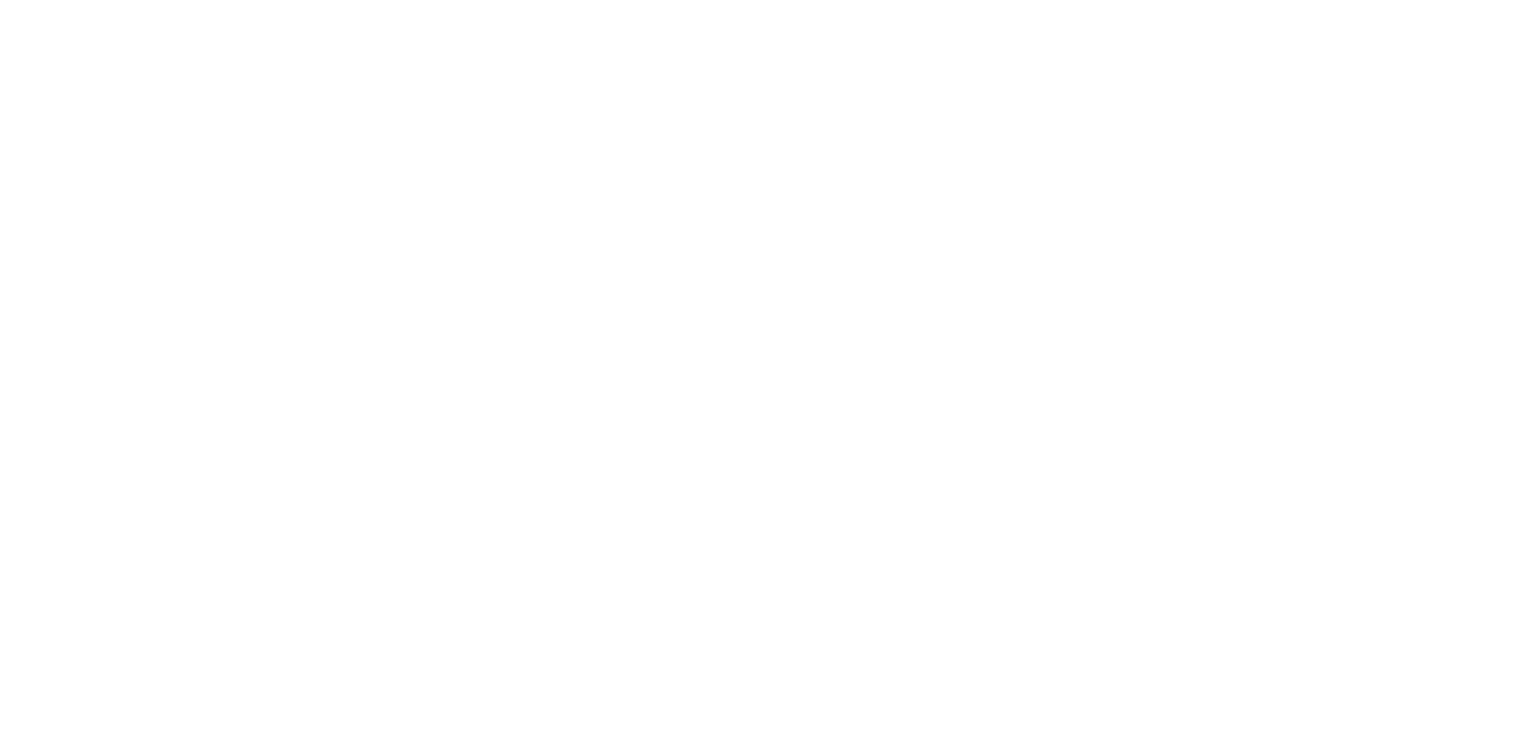 scroll, scrollTop: 0, scrollLeft: 0, axis: both 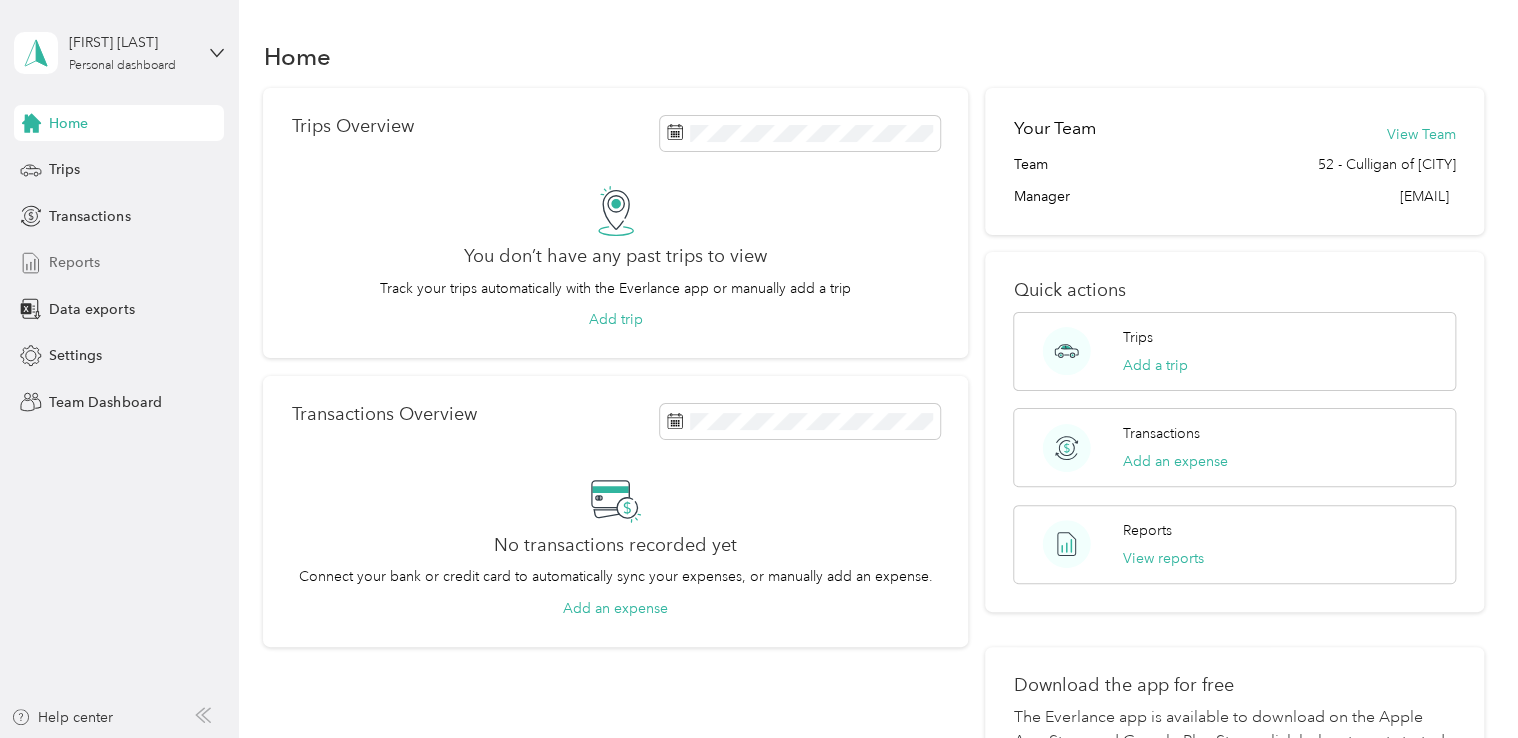 click on "Reports" at bounding box center (74, 262) 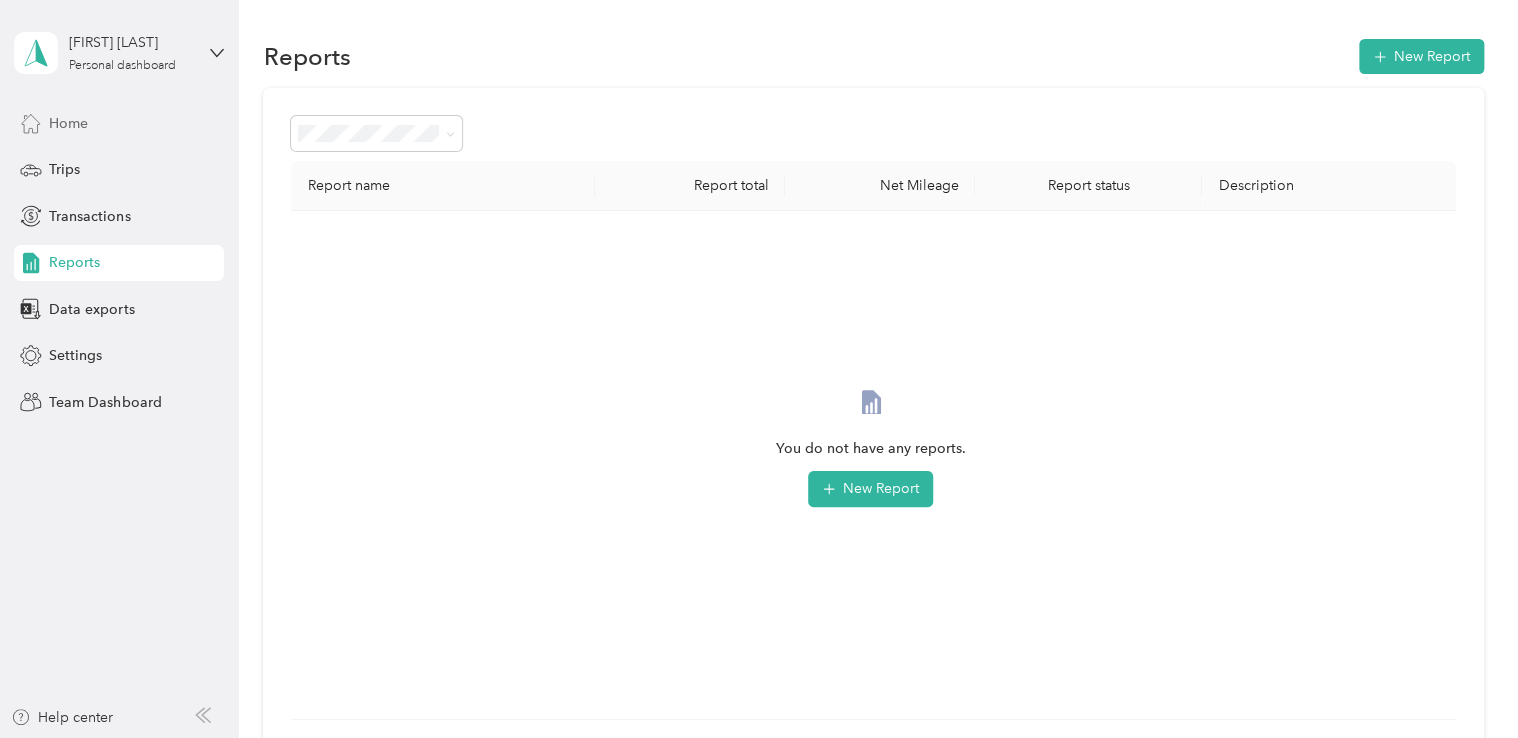 click on "Home" at bounding box center [68, 123] 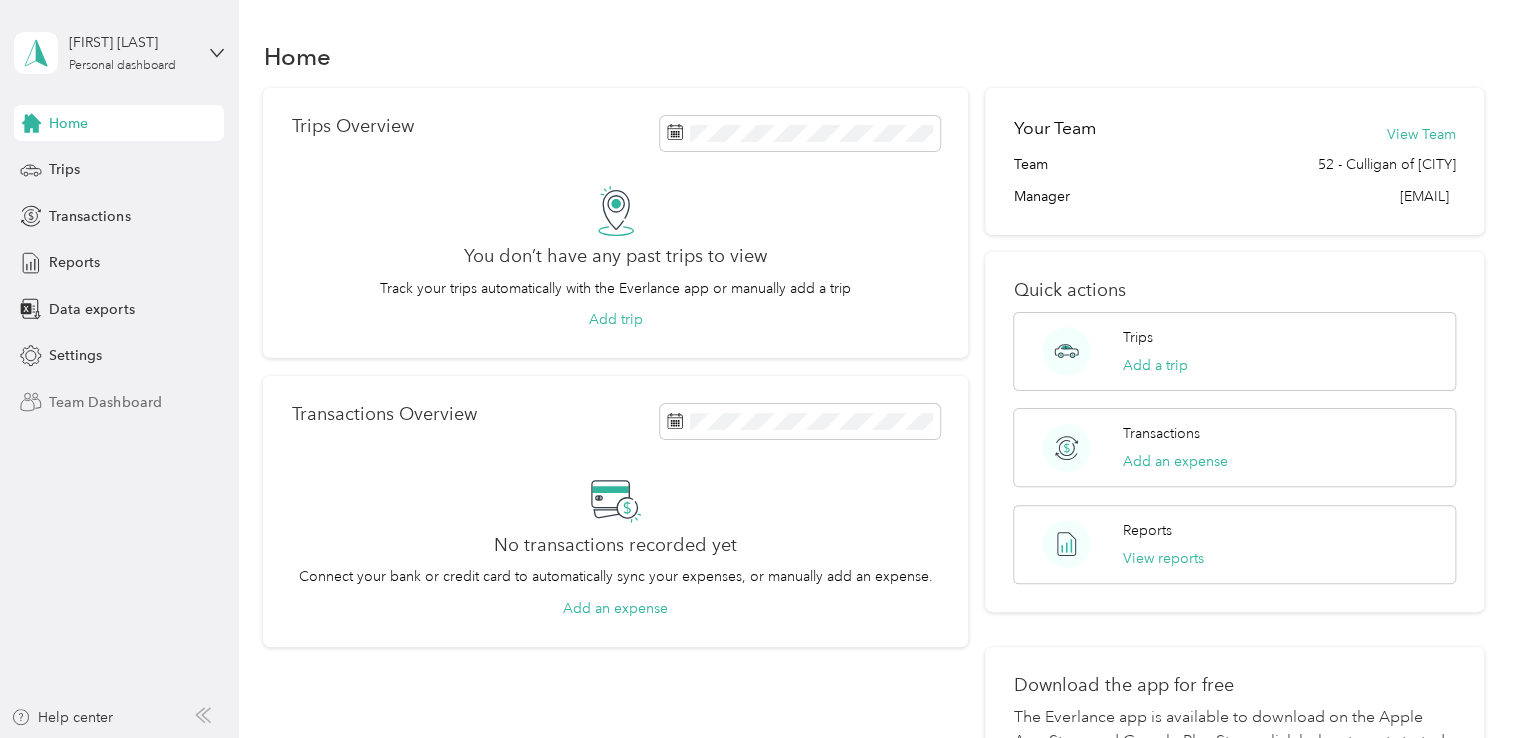 click on "Team Dashboard" at bounding box center (105, 402) 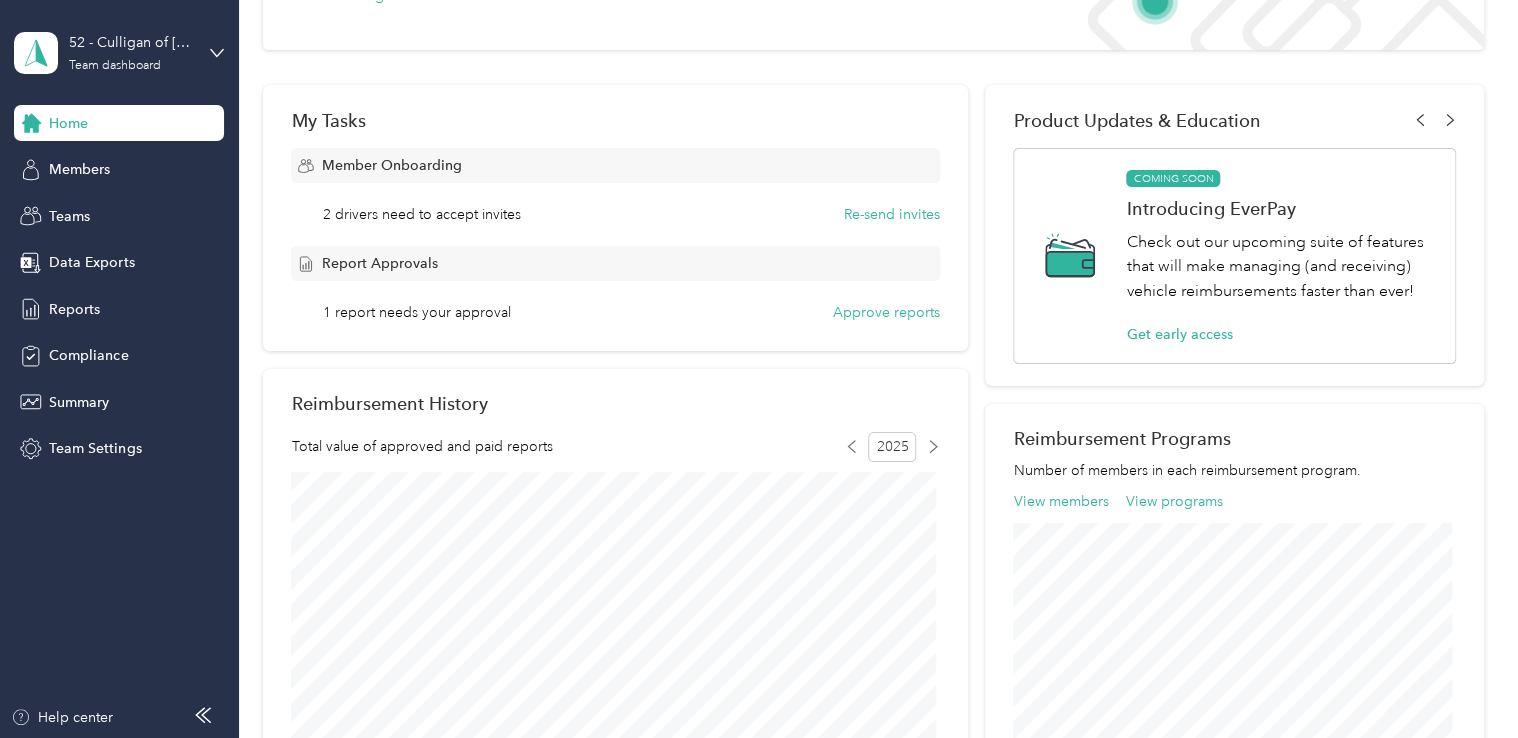 scroll, scrollTop: 236, scrollLeft: 0, axis: vertical 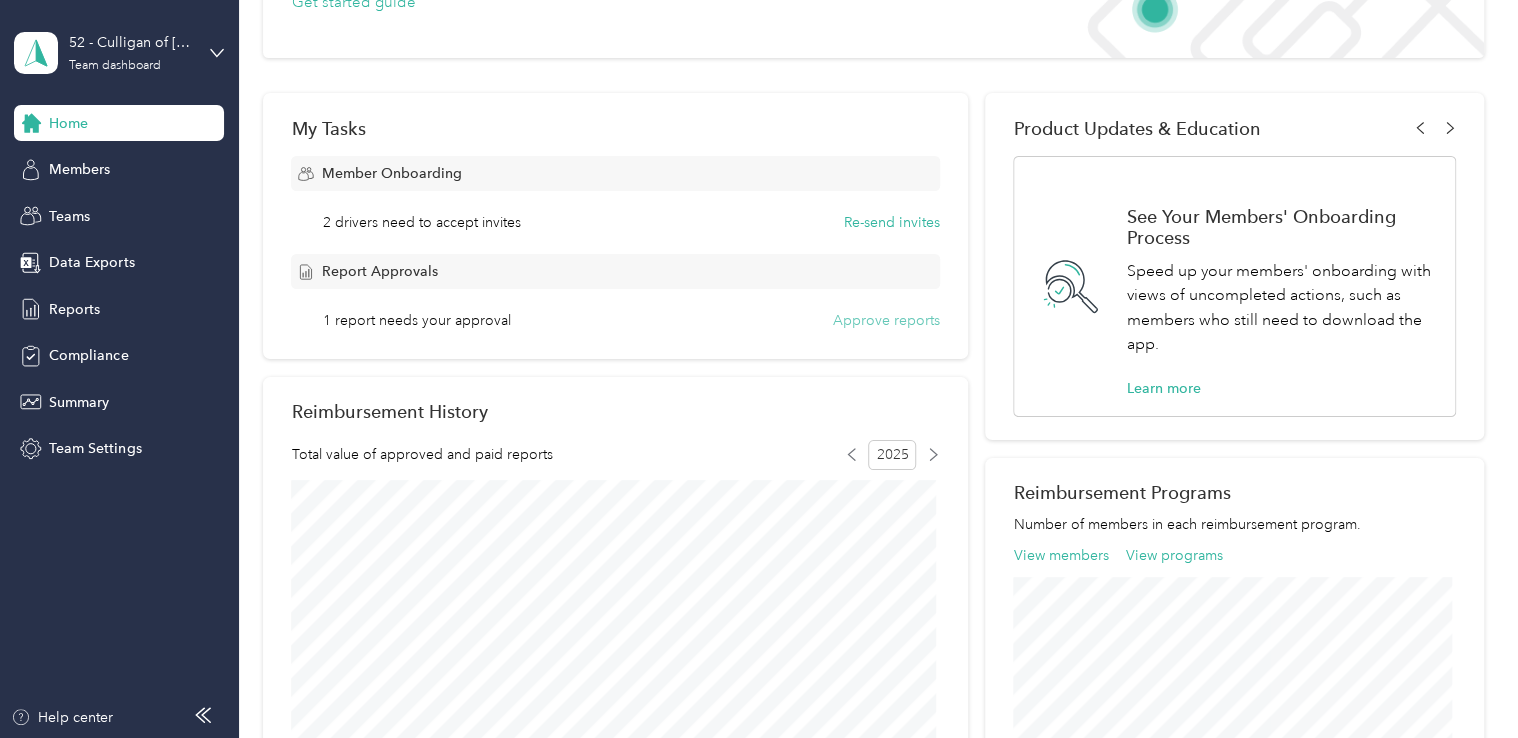 click on "Approve reports" at bounding box center [886, 320] 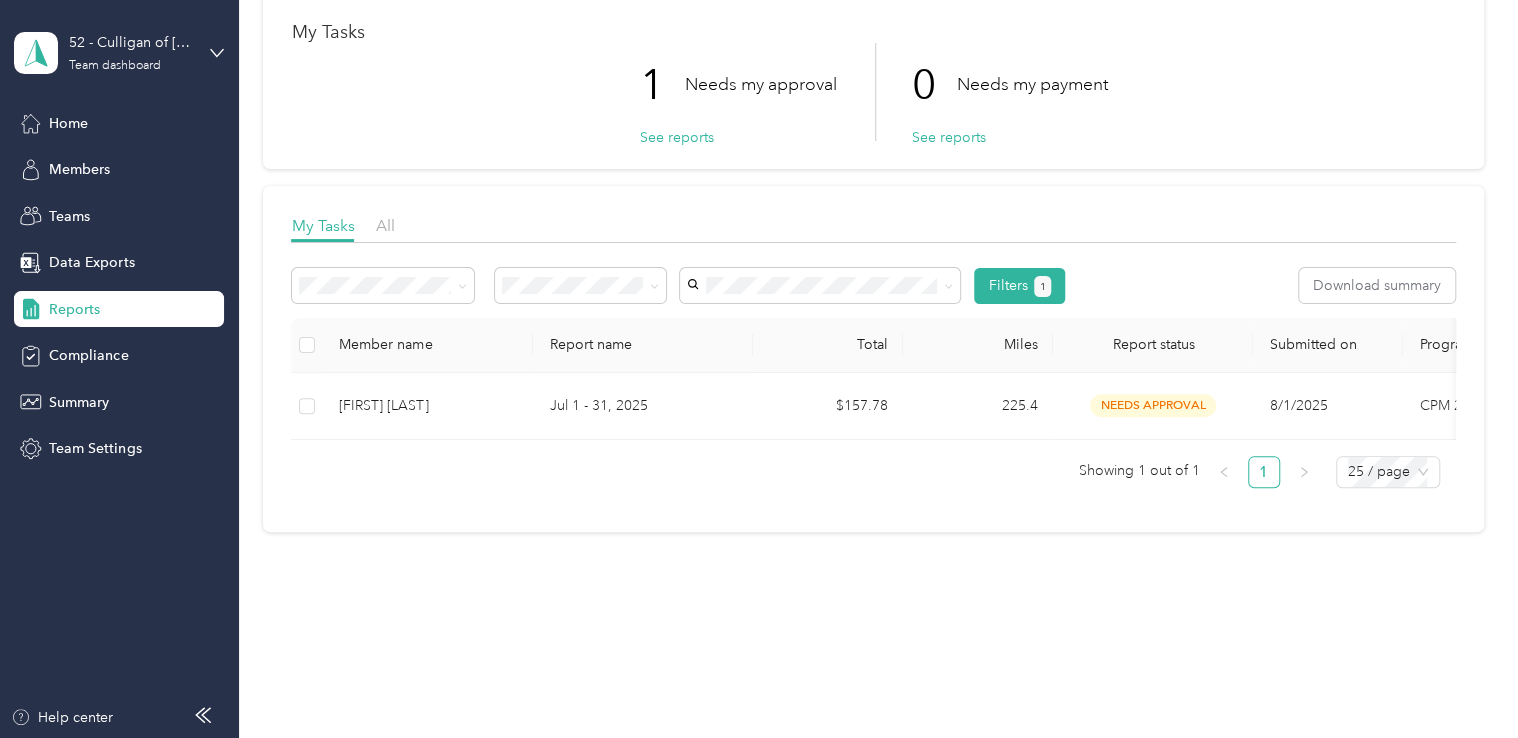 scroll, scrollTop: 118, scrollLeft: 0, axis: vertical 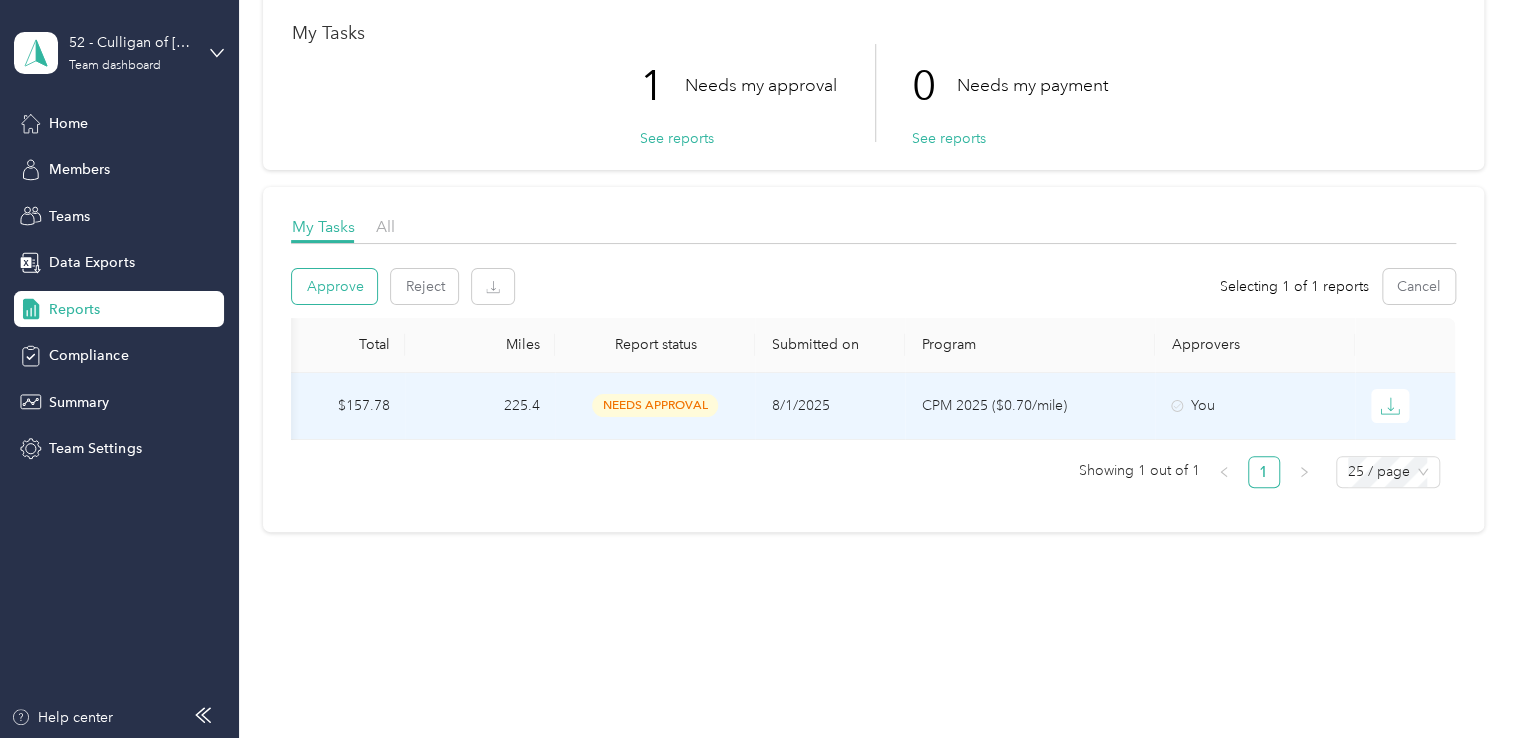 click on "Approve" at bounding box center [334, 286] 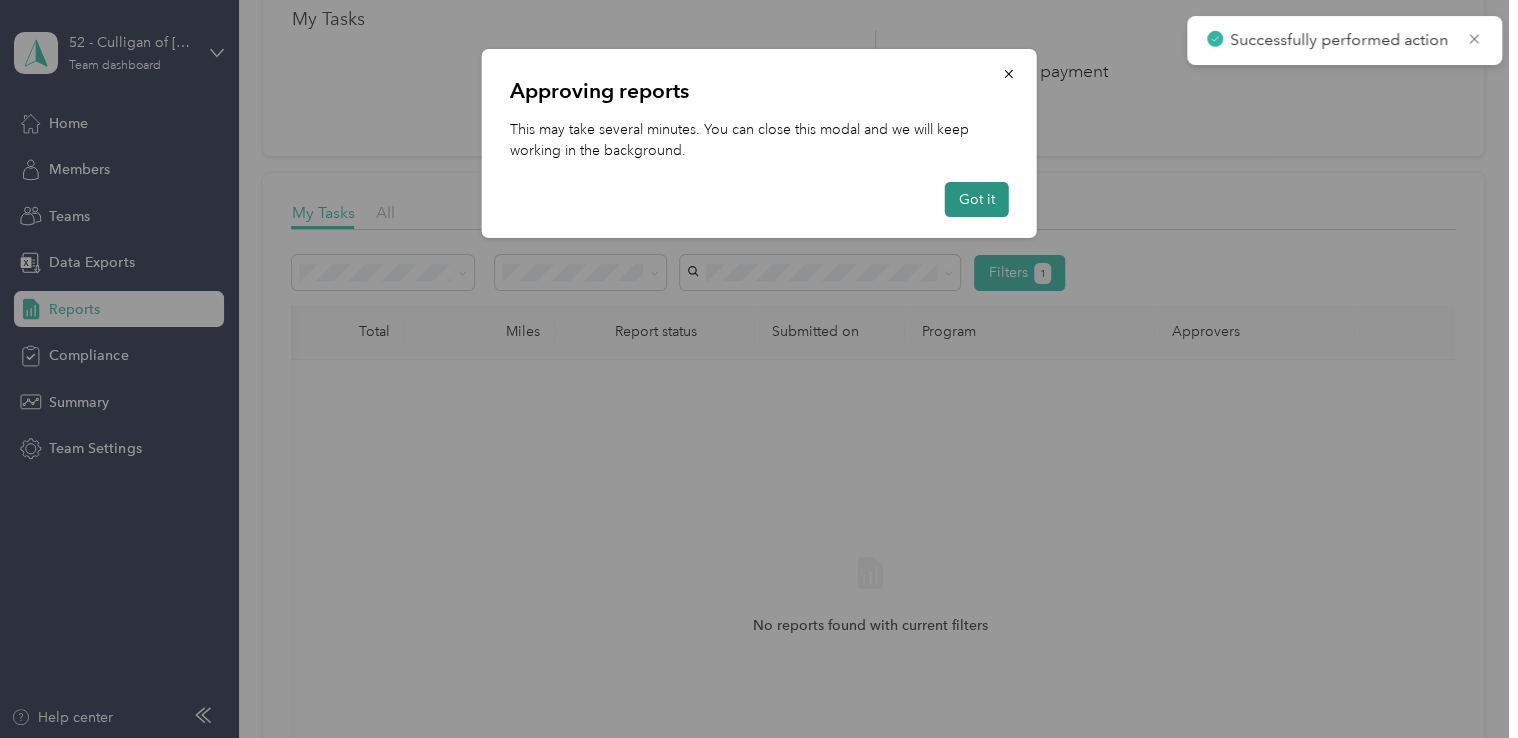 click on "Got it" at bounding box center (977, 199) 